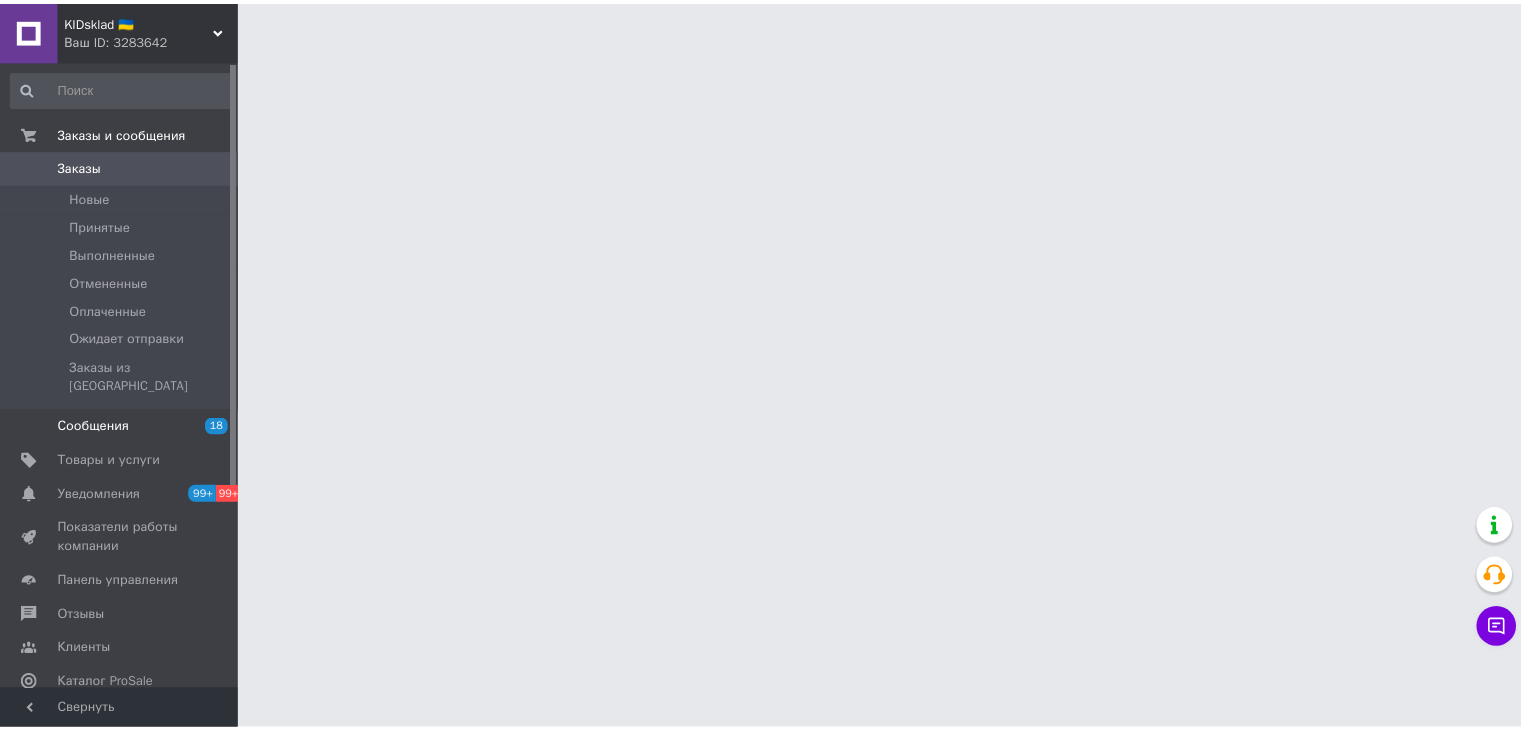 scroll, scrollTop: 0, scrollLeft: 0, axis: both 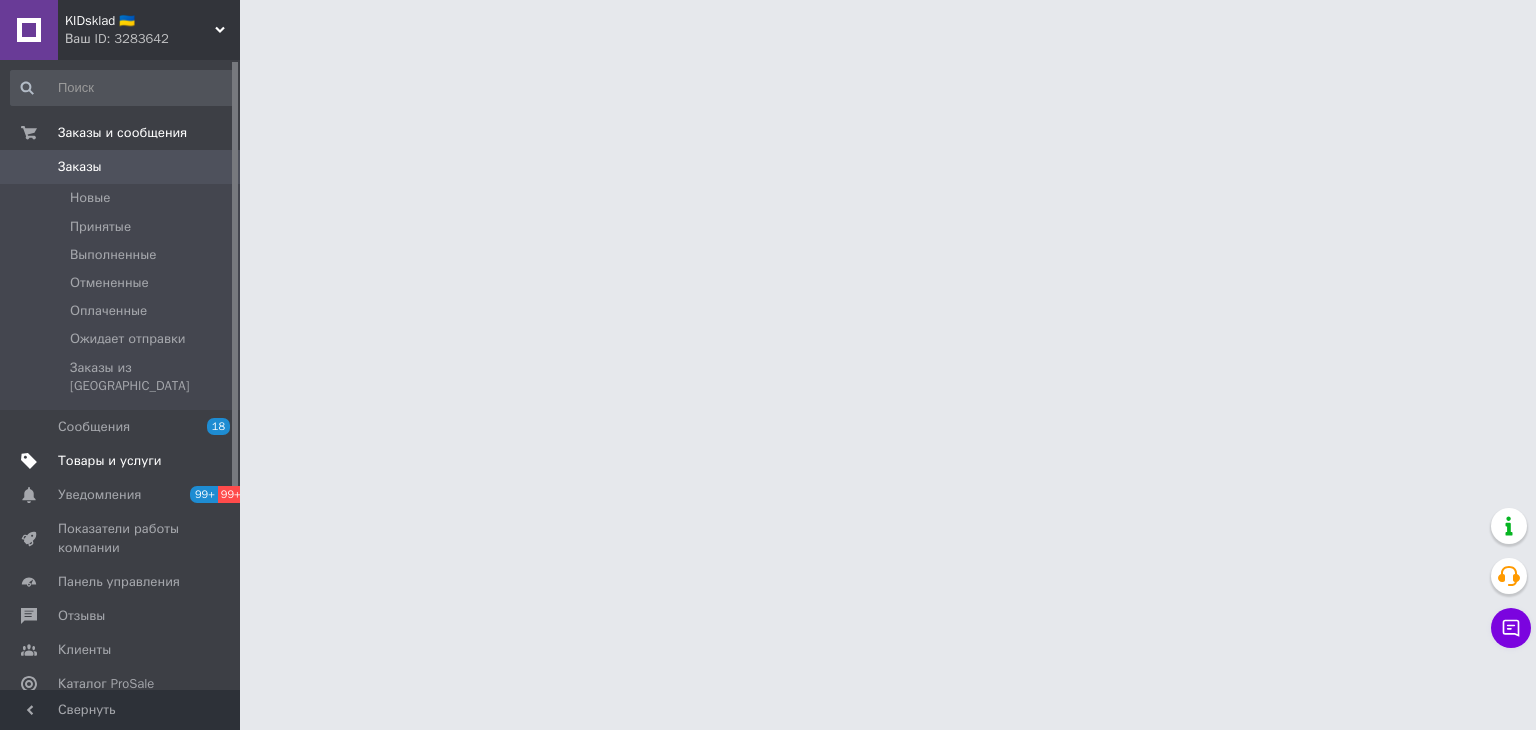 click on "Товары и услуги" at bounding box center (110, 461) 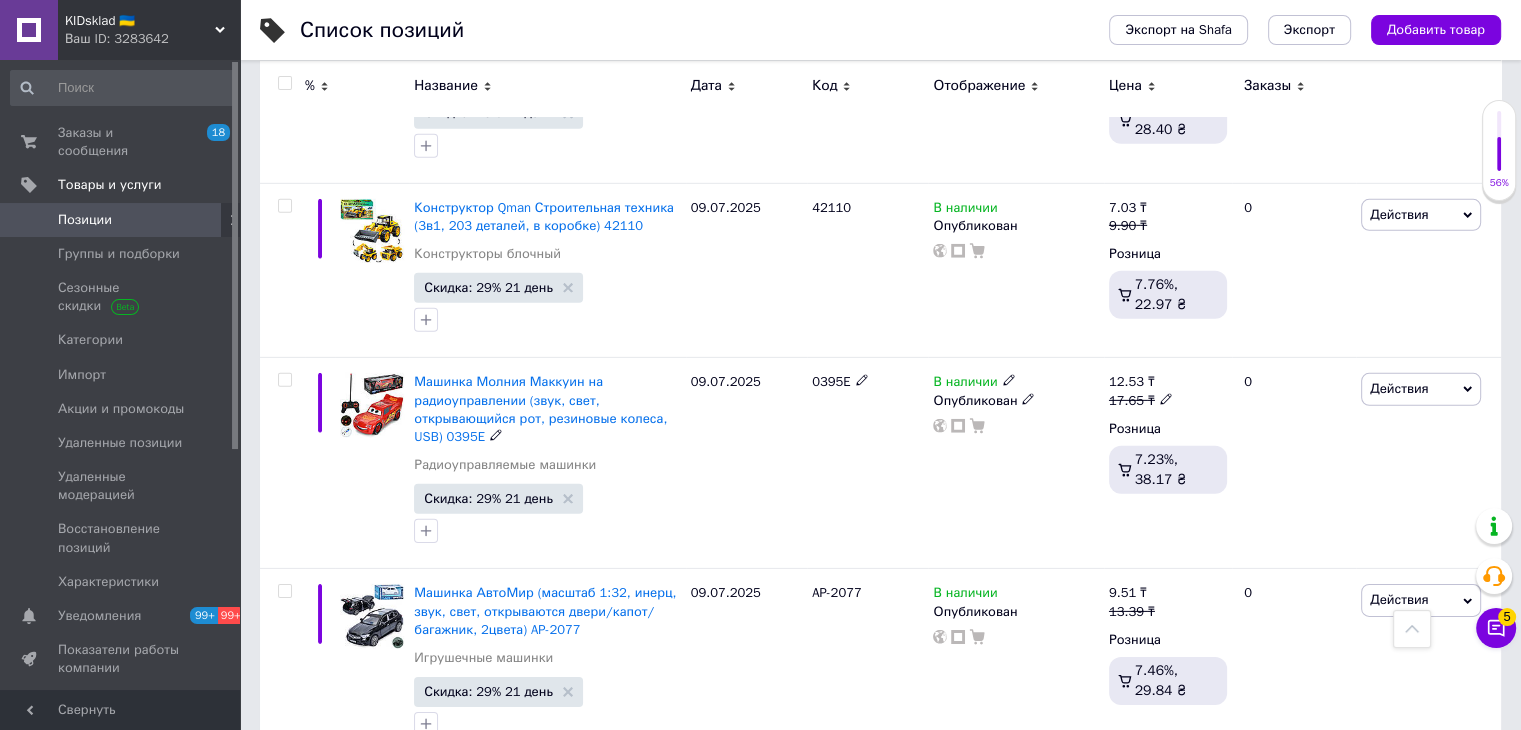 scroll, scrollTop: 6800, scrollLeft: 0, axis: vertical 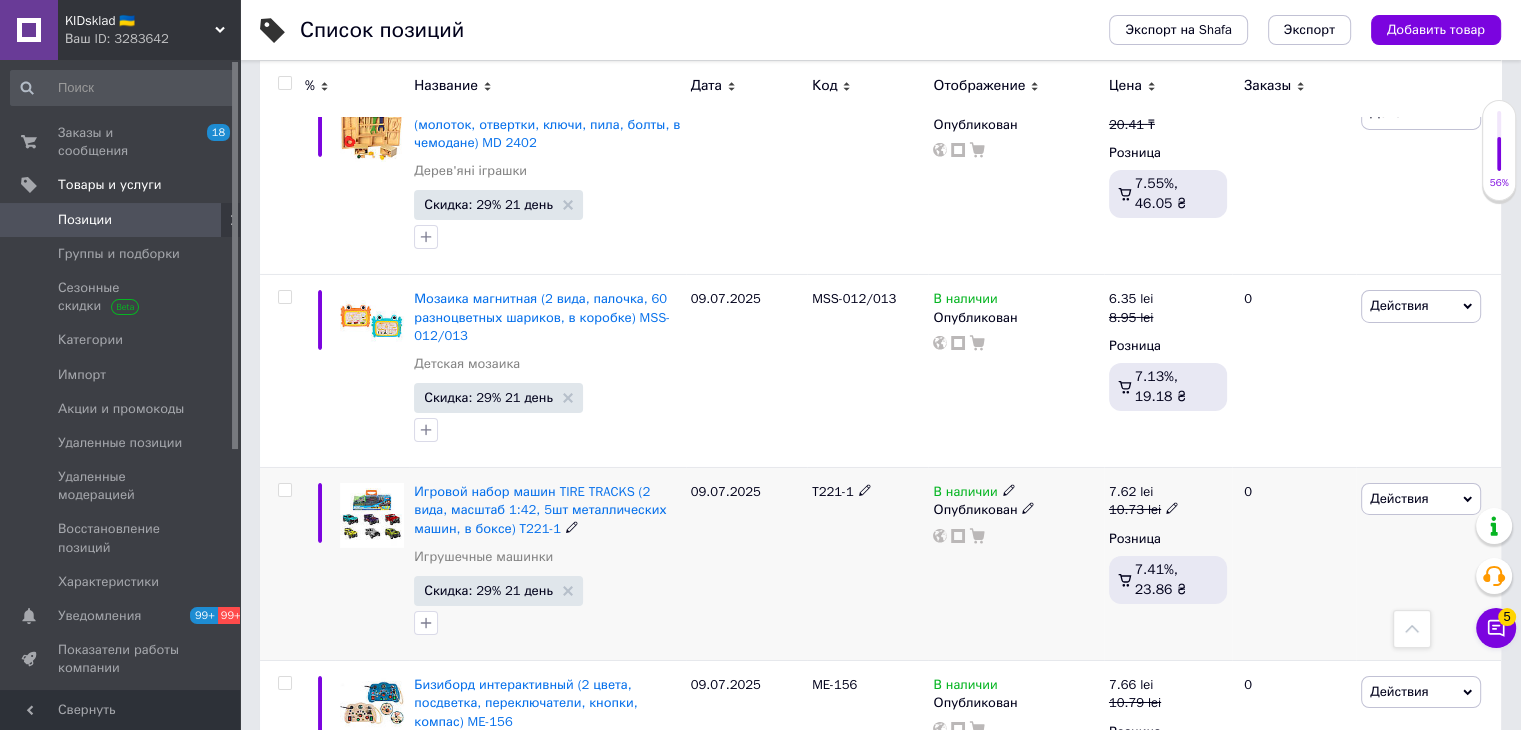 click on "Действия" at bounding box center (1399, 498) 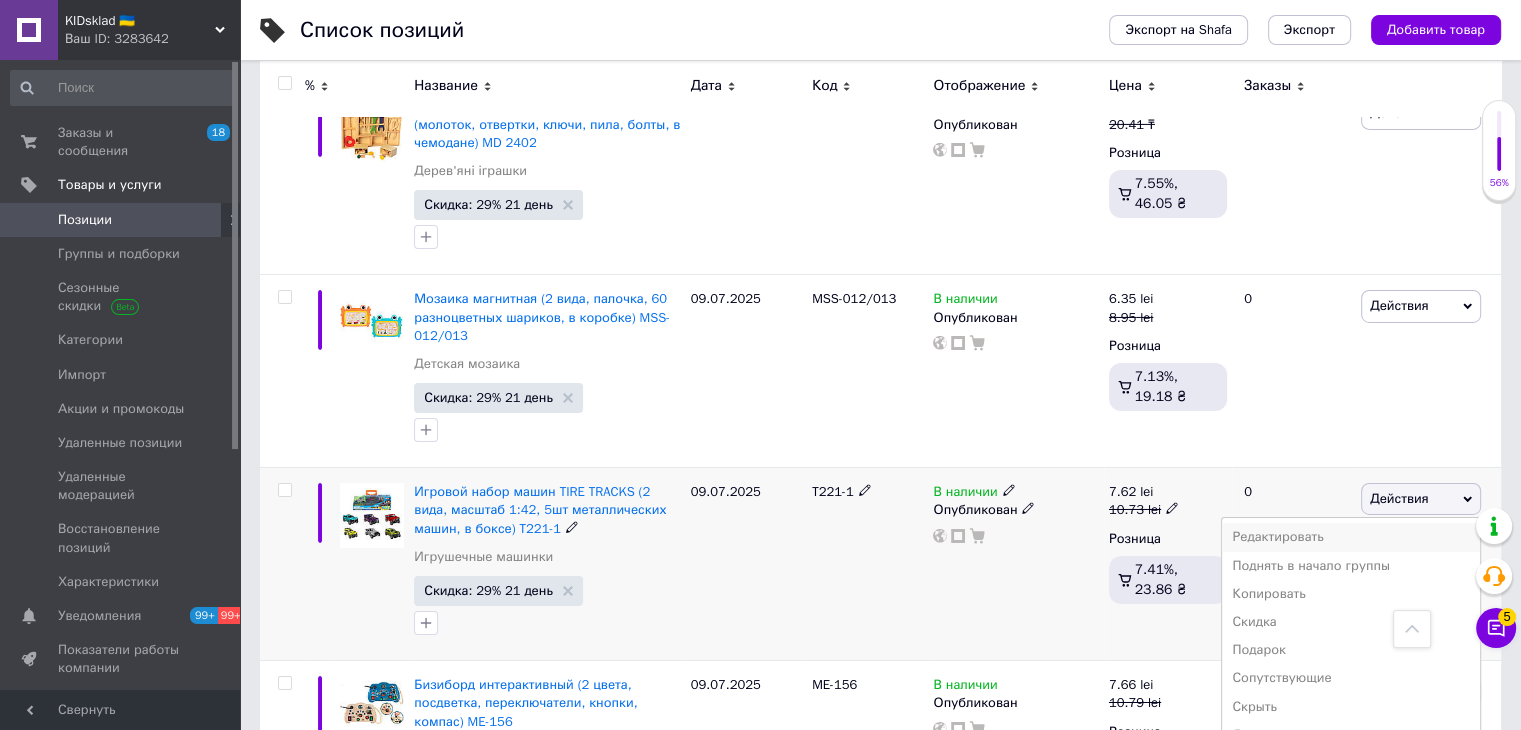 click on "Редактировать" at bounding box center (1351, 537) 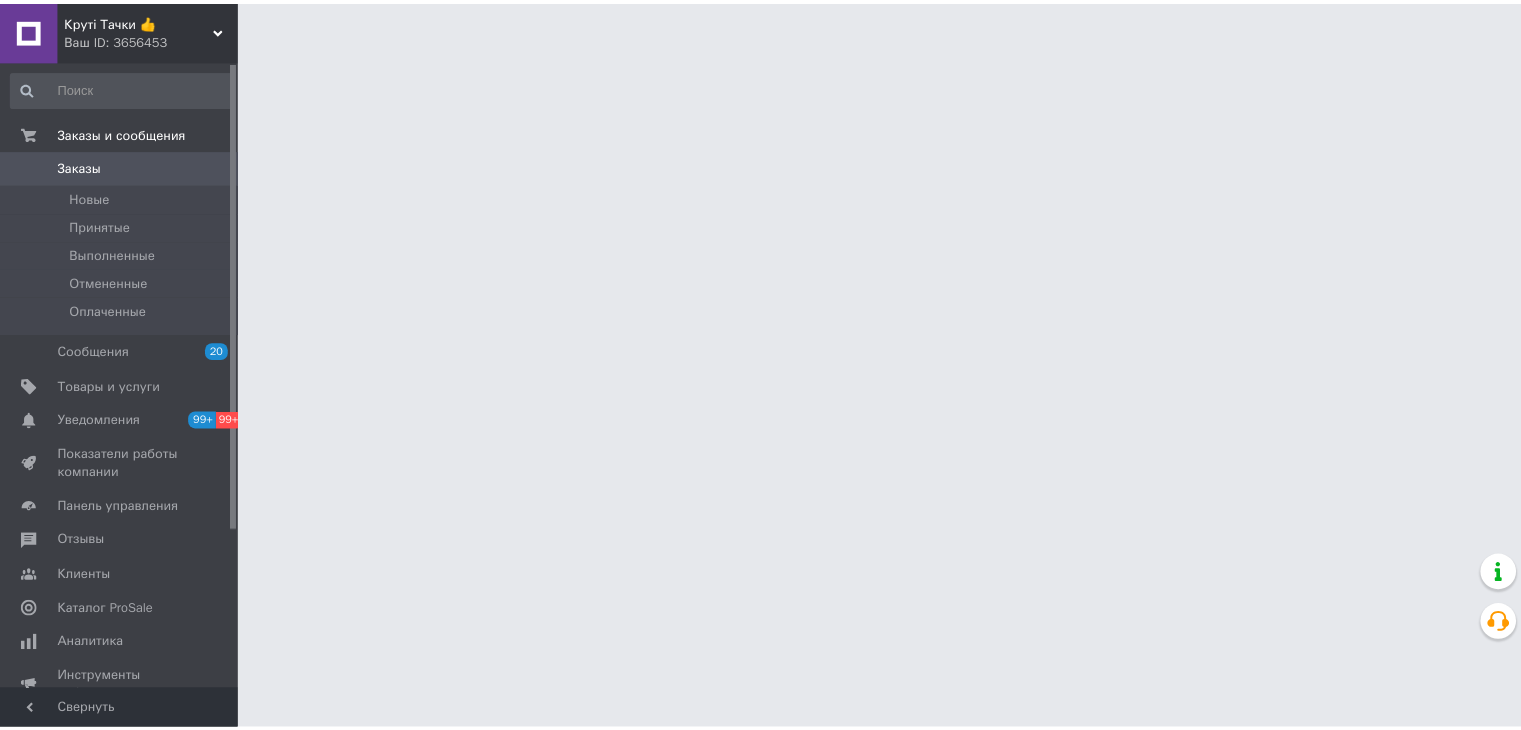 scroll, scrollTop: 0, scrollLeft: 0, axis: both 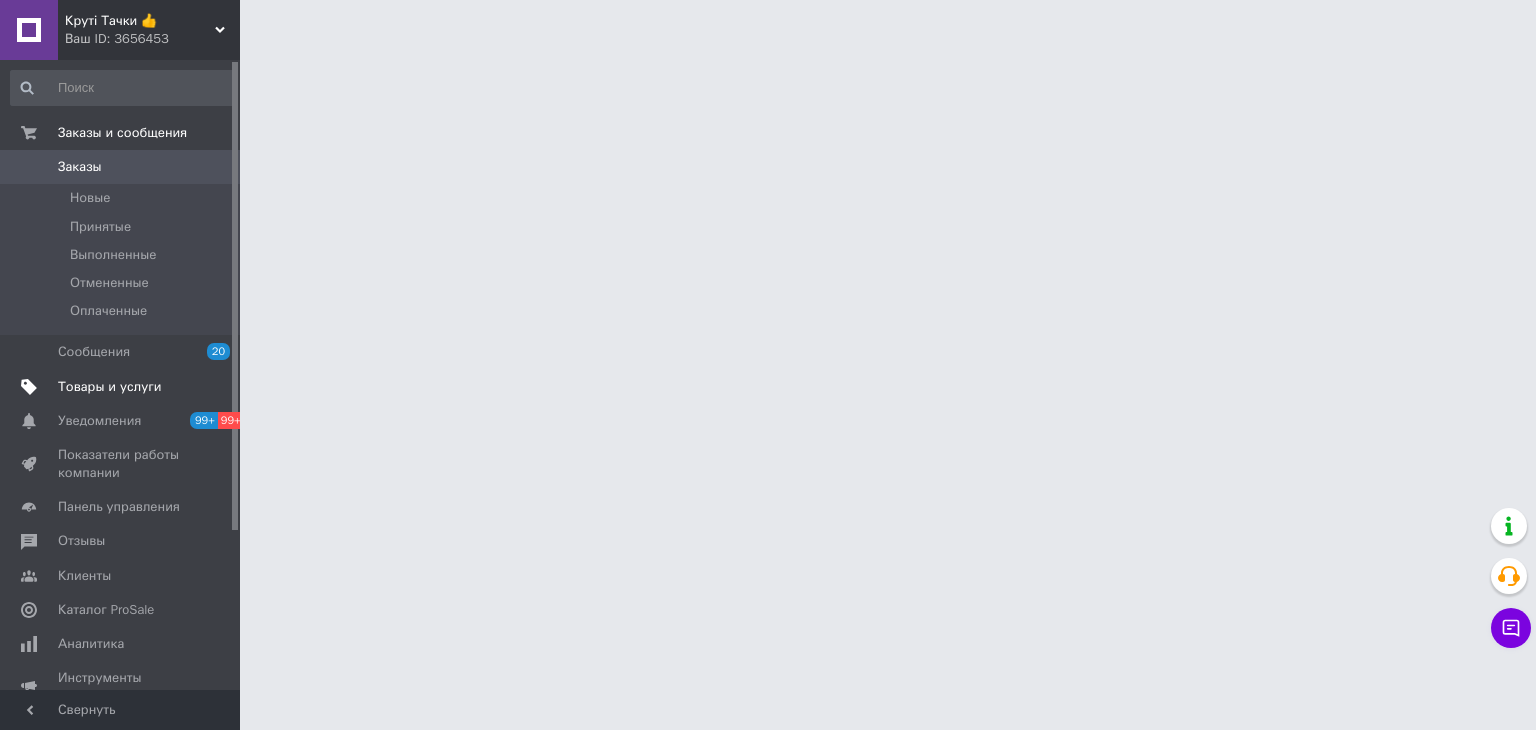 click on "Товары и услуги" at bounding box center [110, 387] 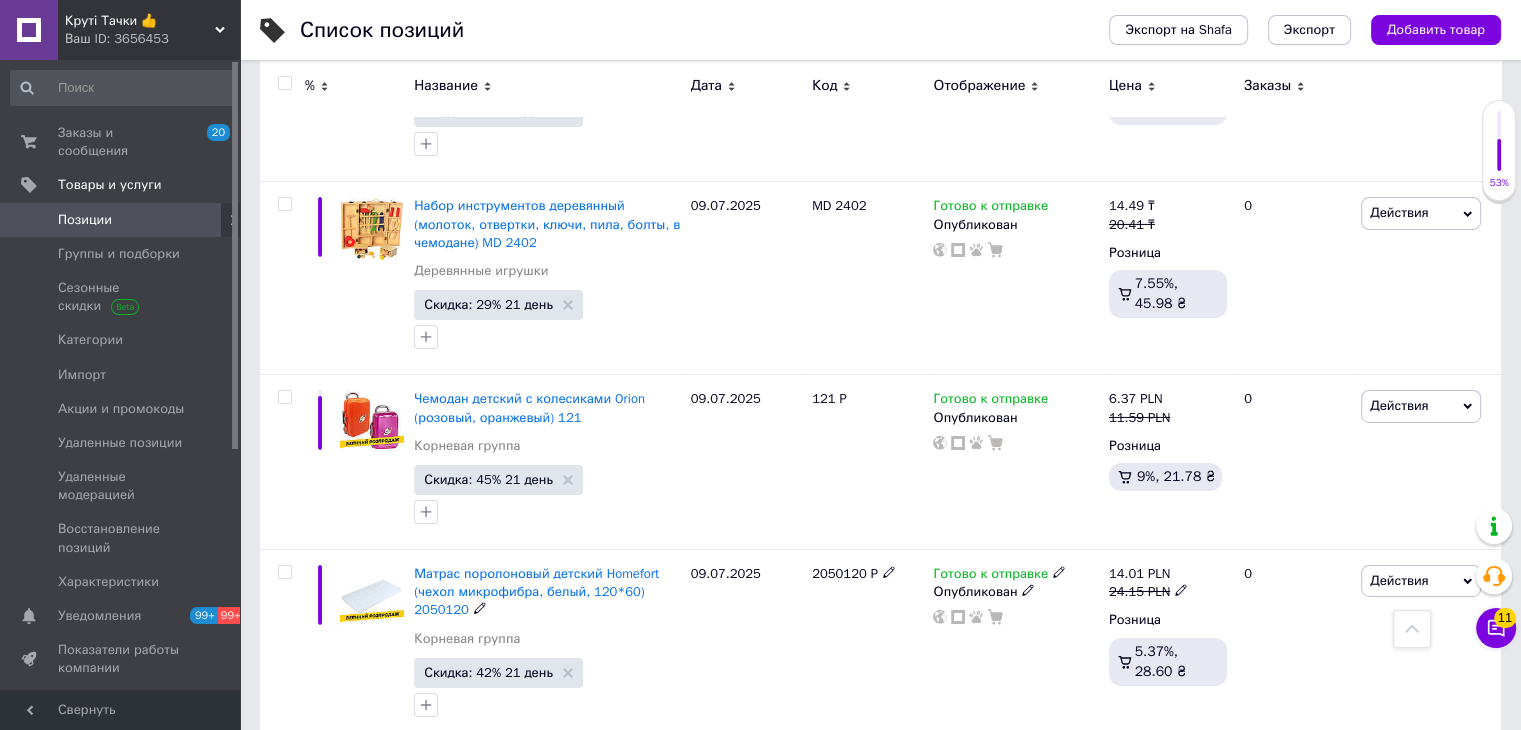 scroll, scrollTop: 7200, scrollLeft: 0, axis: vertical 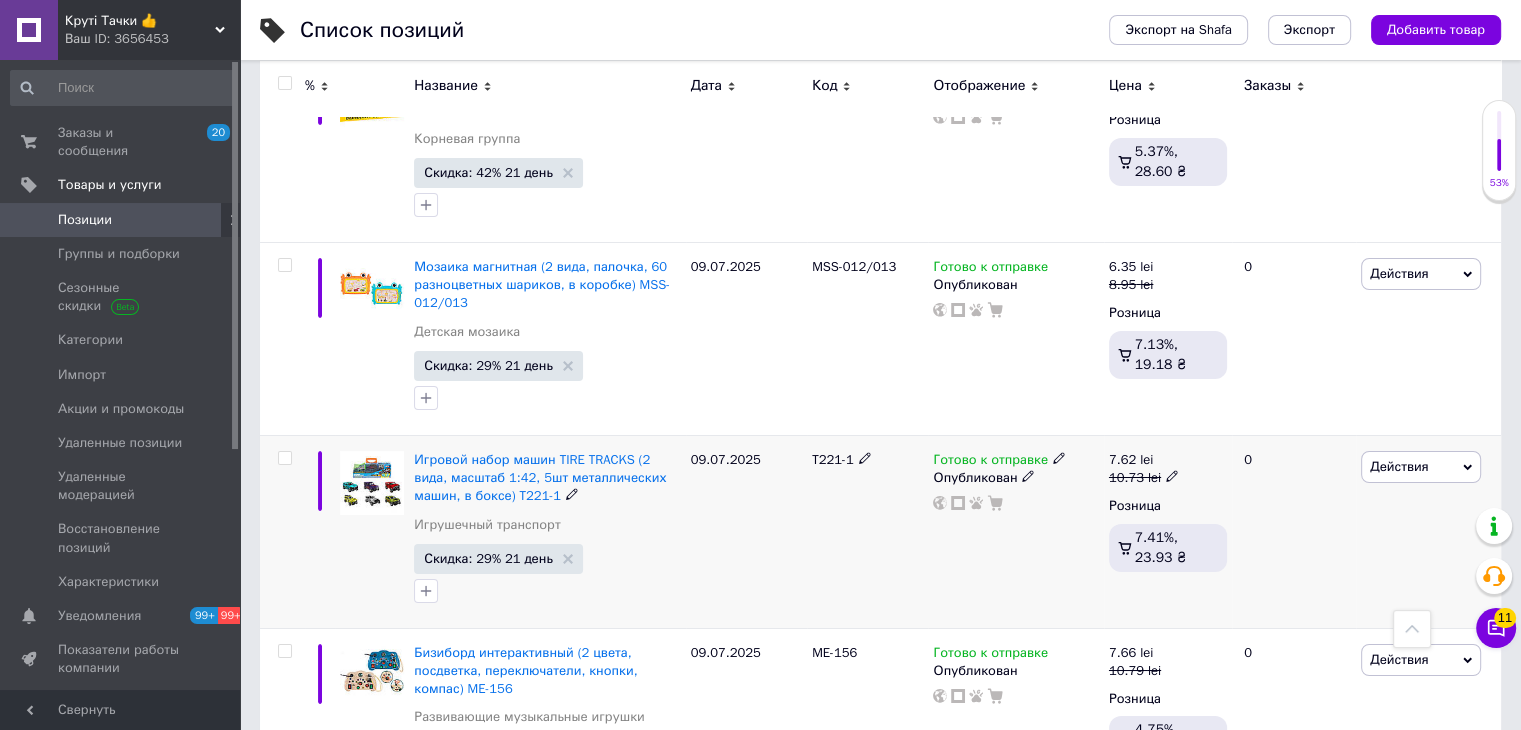 click on "Действия" at bounding box center (1421, 467) 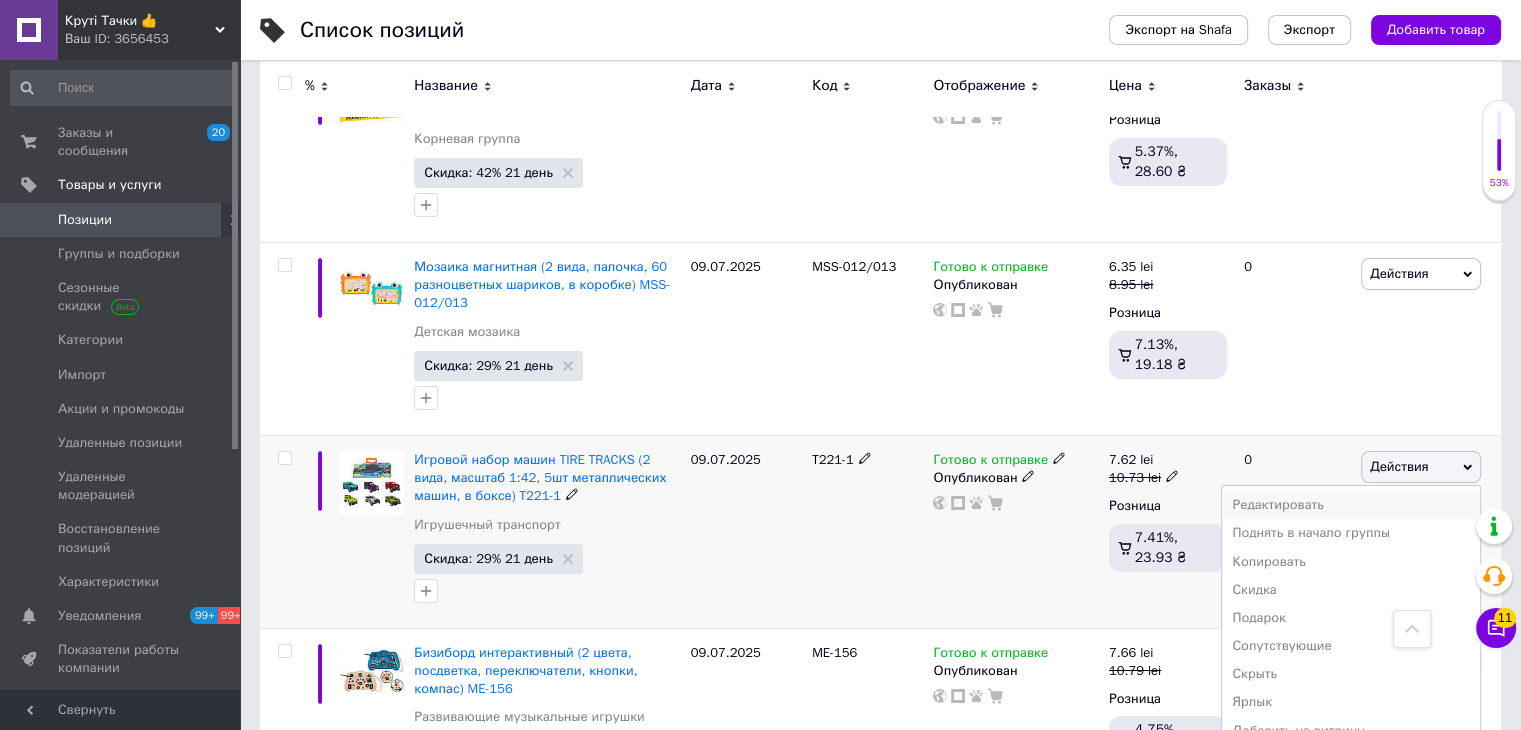 click on "Редактировать" at bounding box center (1351, 505) 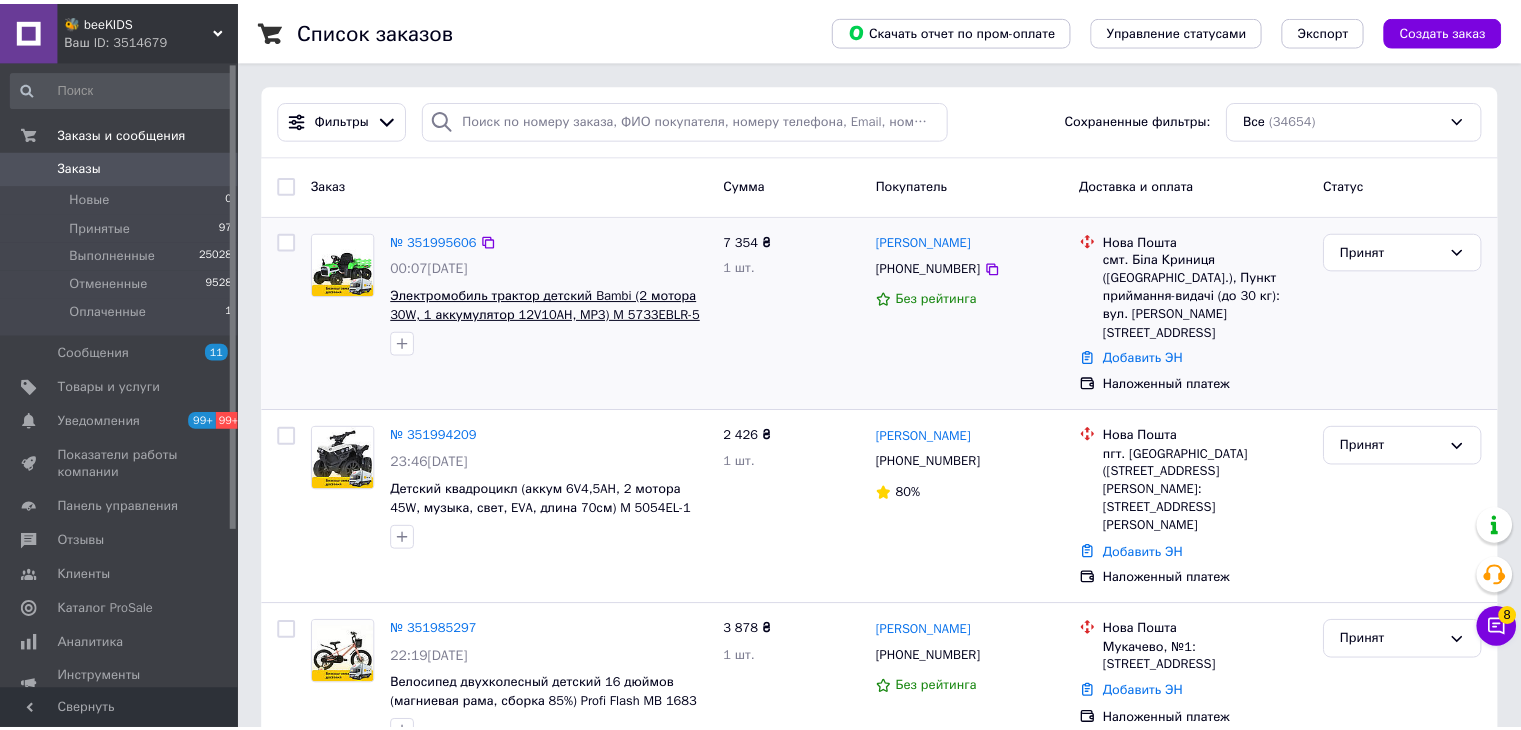 scroll, scrollTop: 0, scrollLeft: 0, axis: both 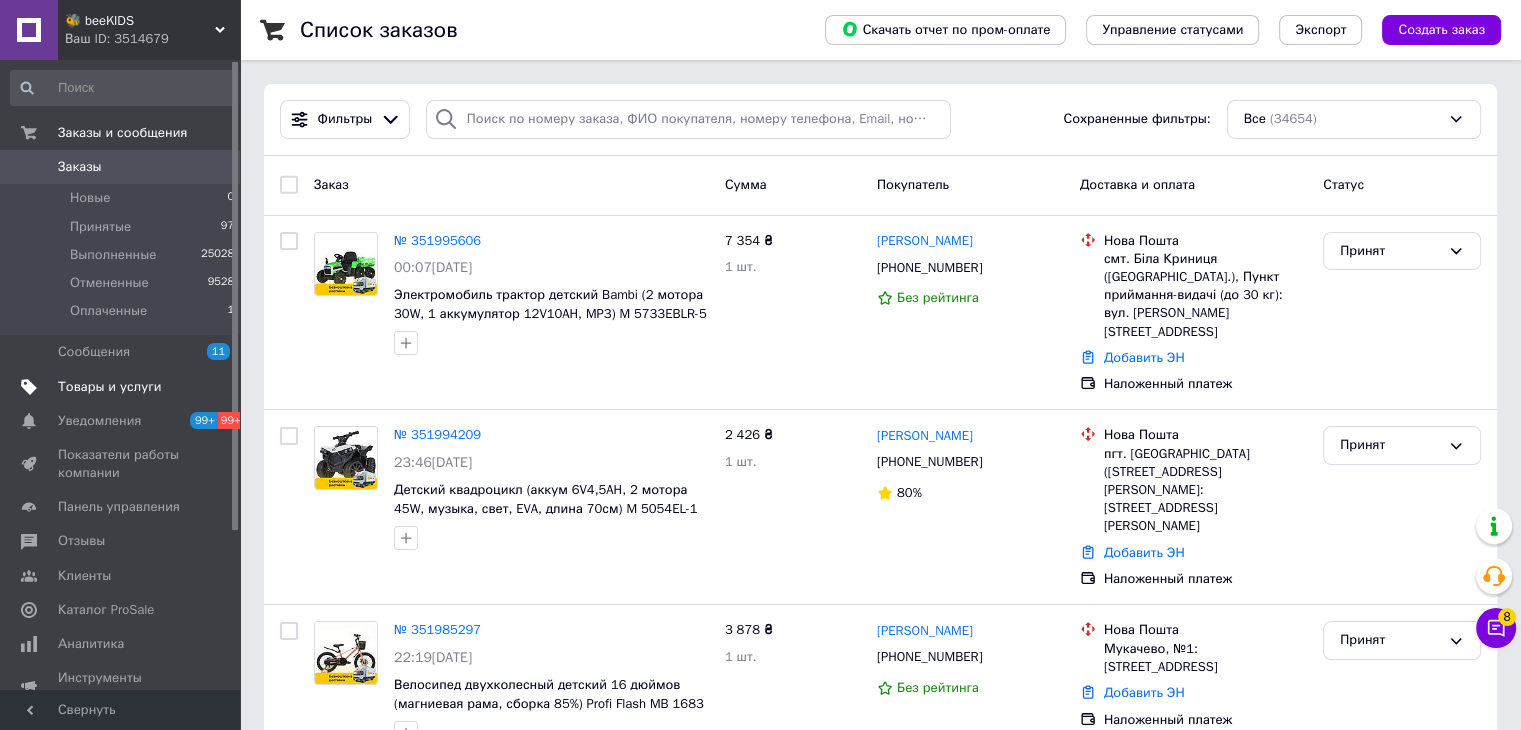 click on "Товары и услуги" at bounding box center (110, 387) 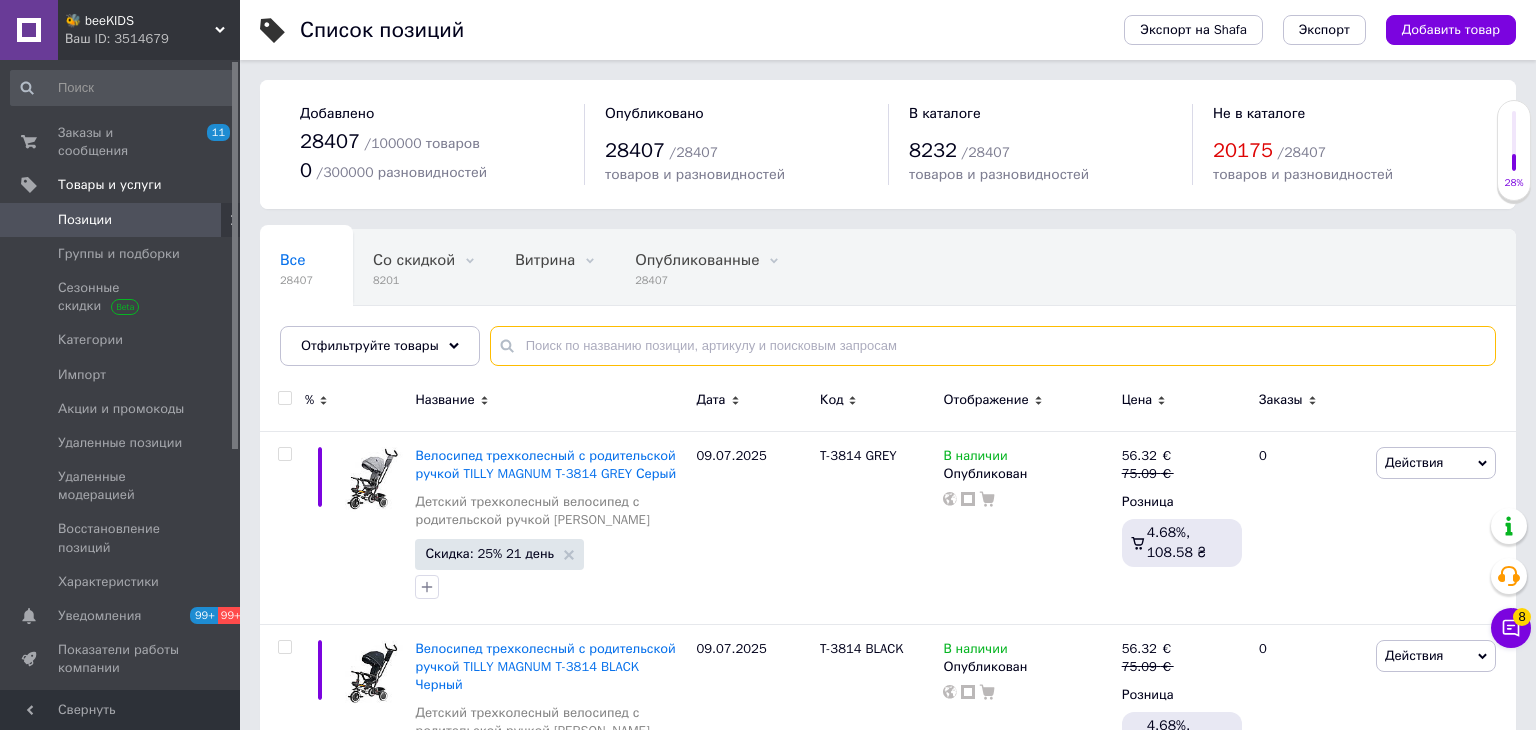 click at bounding box center (993, 346) 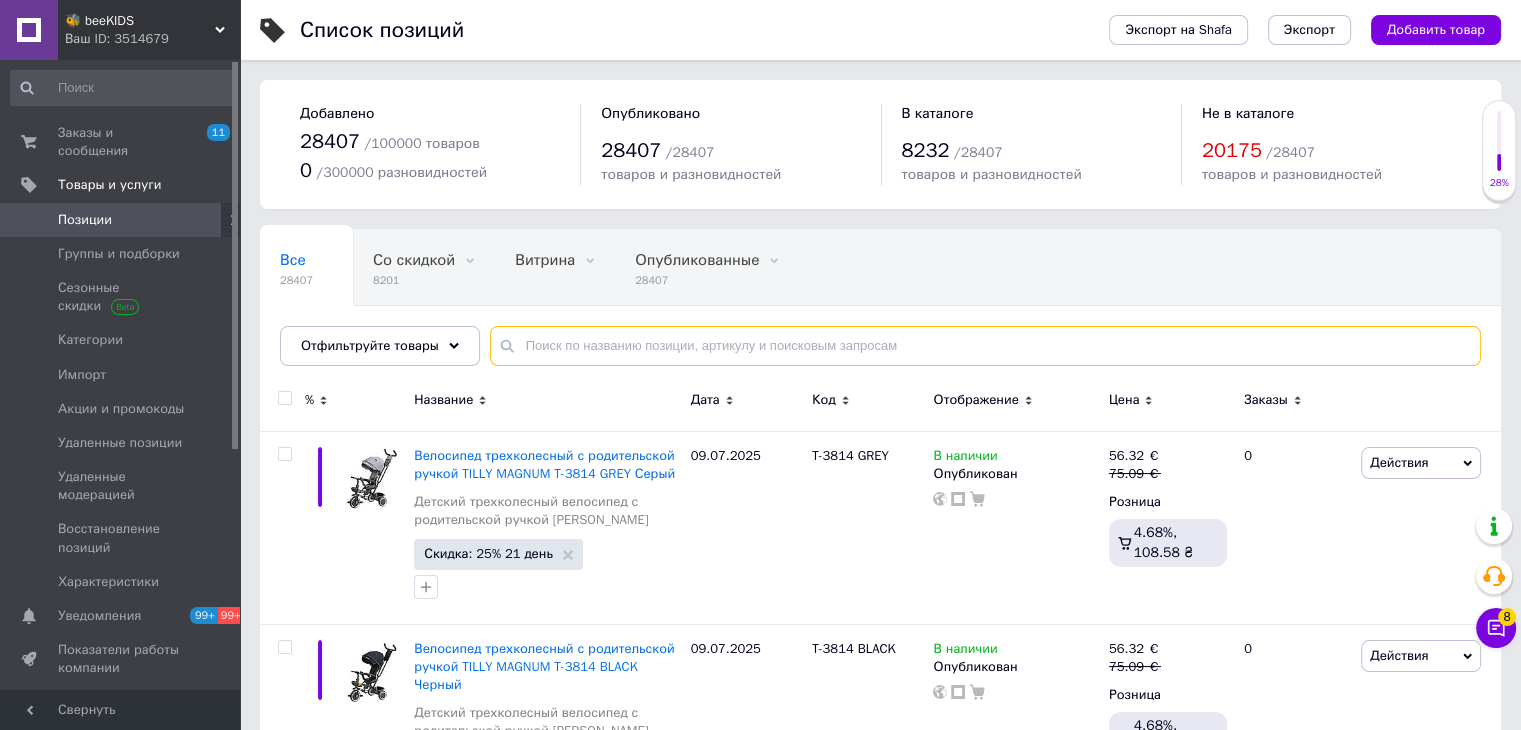 paste on "ME 1113-2 FIJI Lagoon Blue" 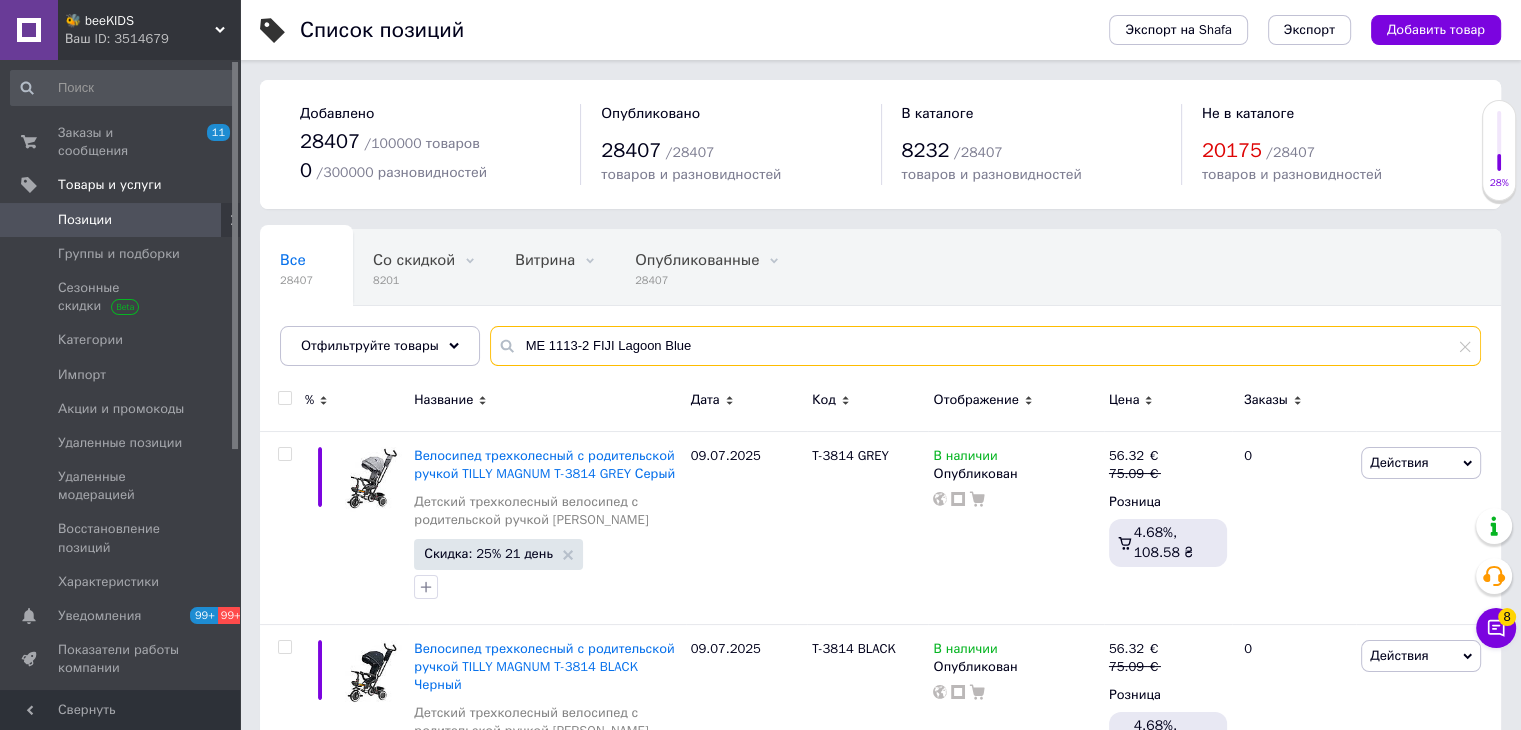 type on "ME 1113-2 FIJI Lagoon Blue" 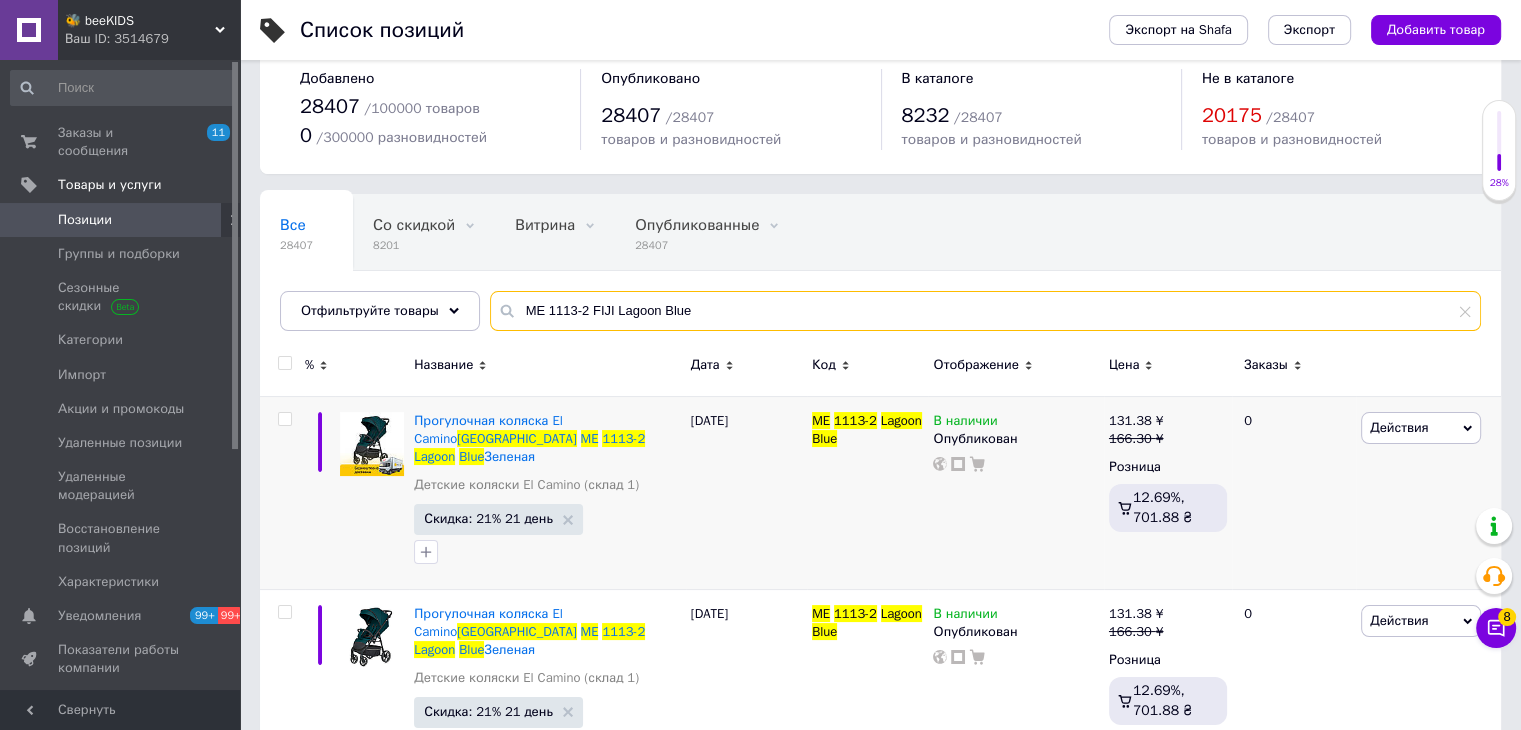 scroll, scrollTop: 69, scrollLeft: 0, axis: vertical 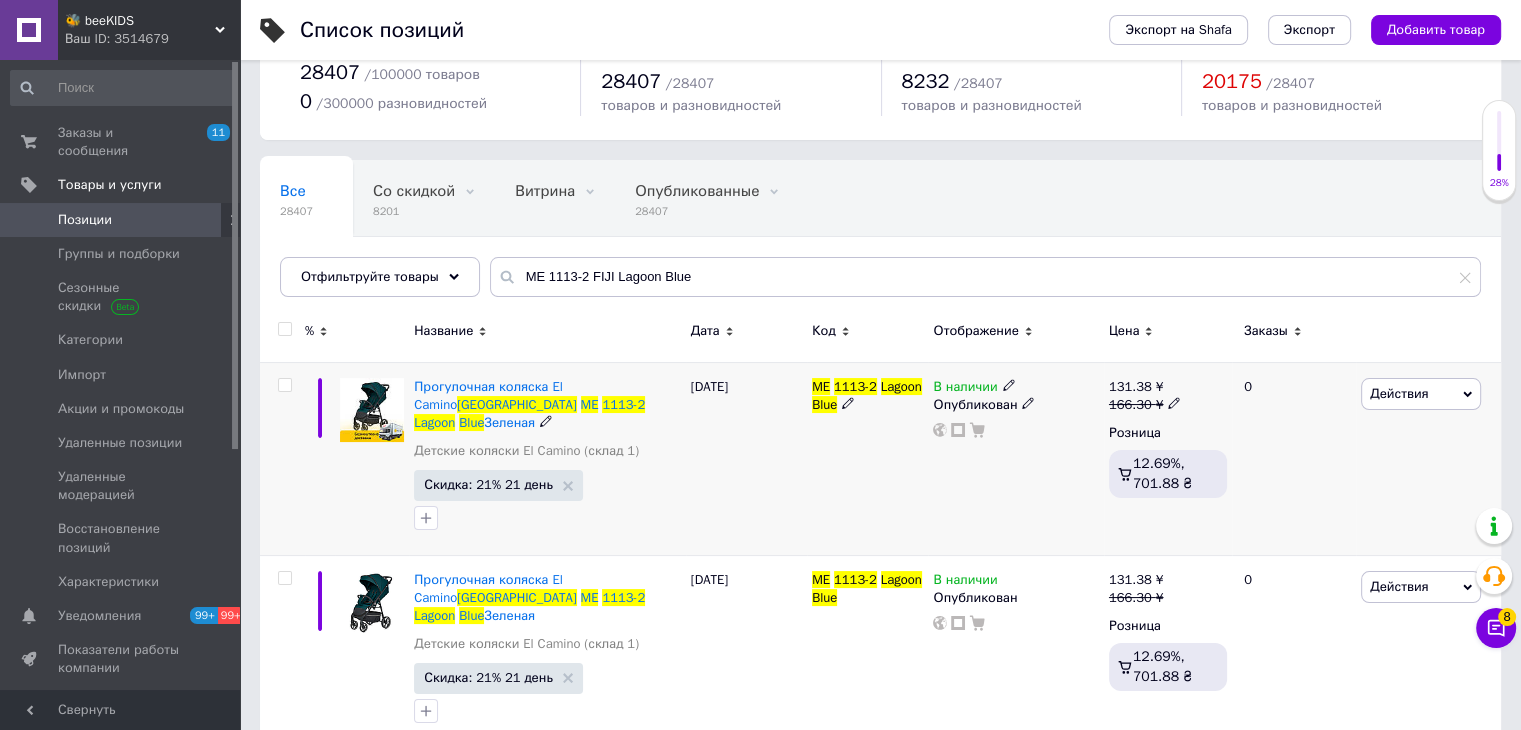 drag, startPoint x: 1388, startPoint y: 393, endPoint x: 1397, endPoint y: 416, distance: 24.698177 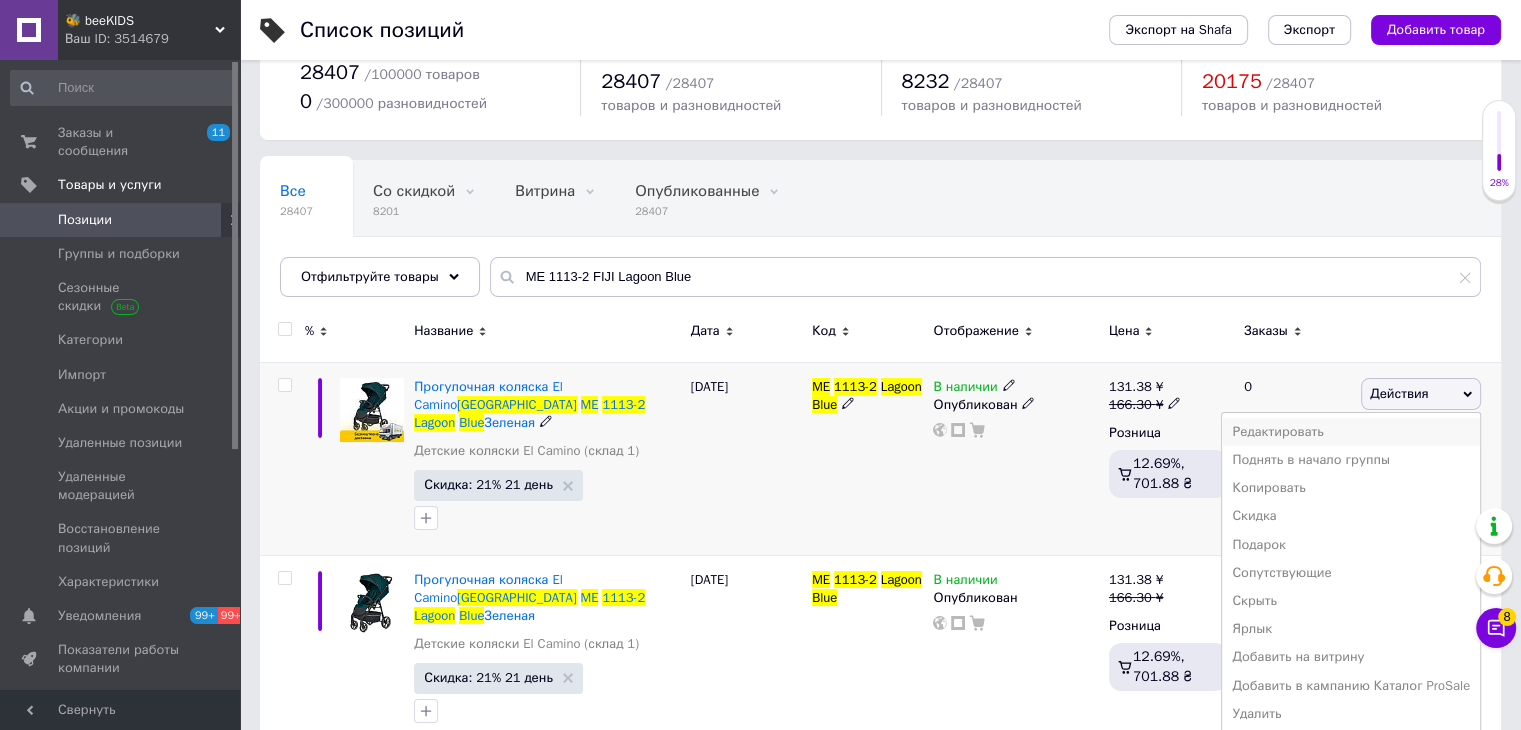click on "Редактировать" at bounding box center (1351, 432) 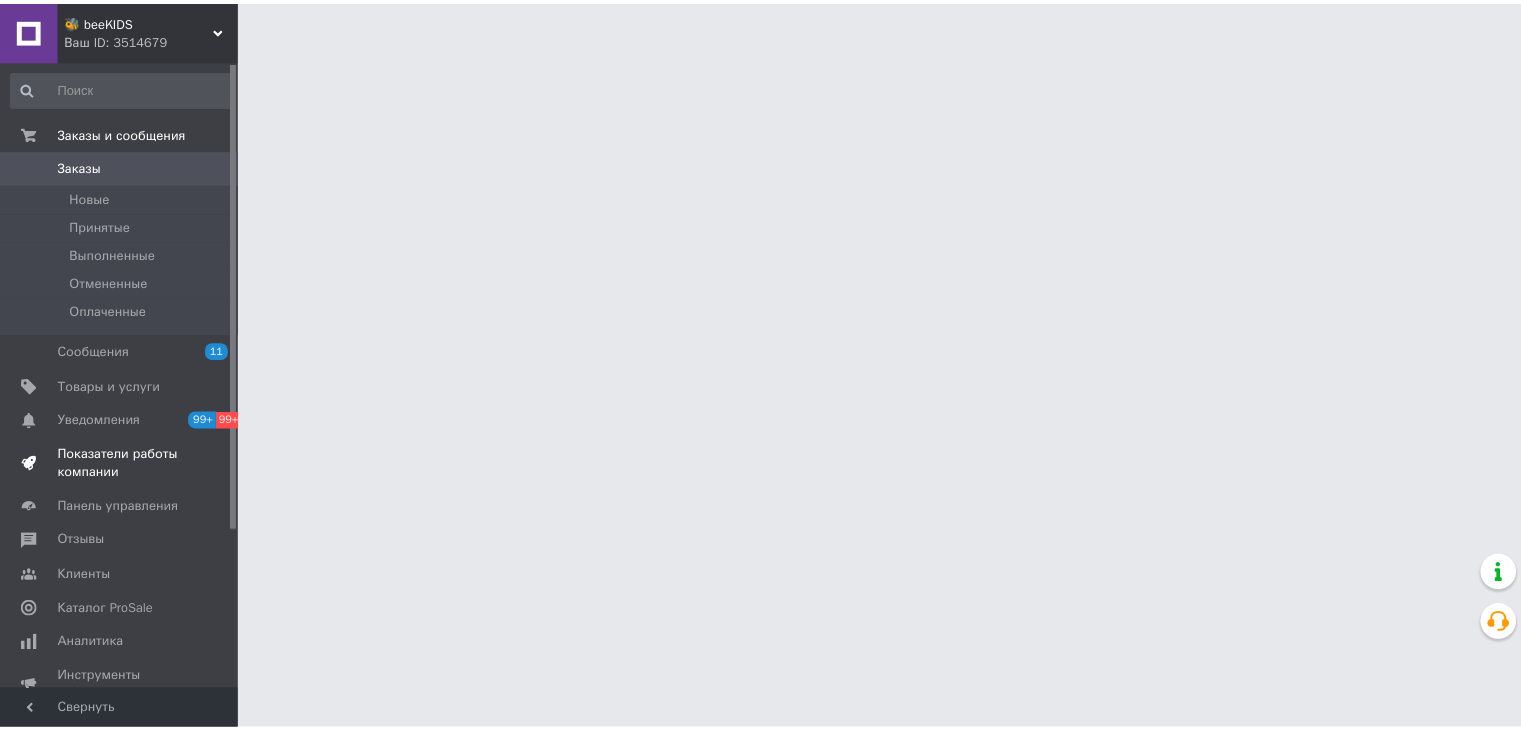scroll, scrollTop: 0, scrollLeft: 0, axis: both 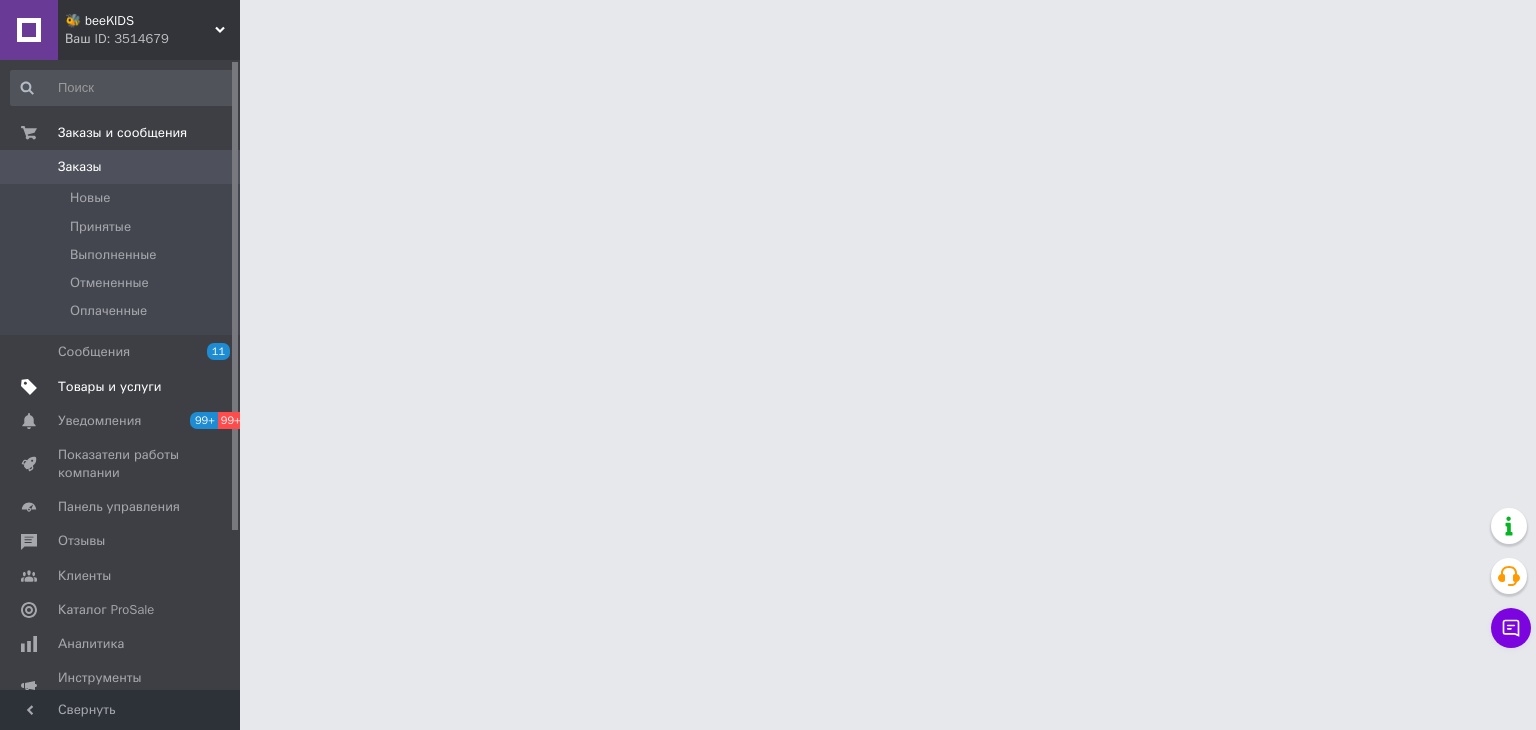 click on "Товары и услуги" at bounding box center [110, 387] 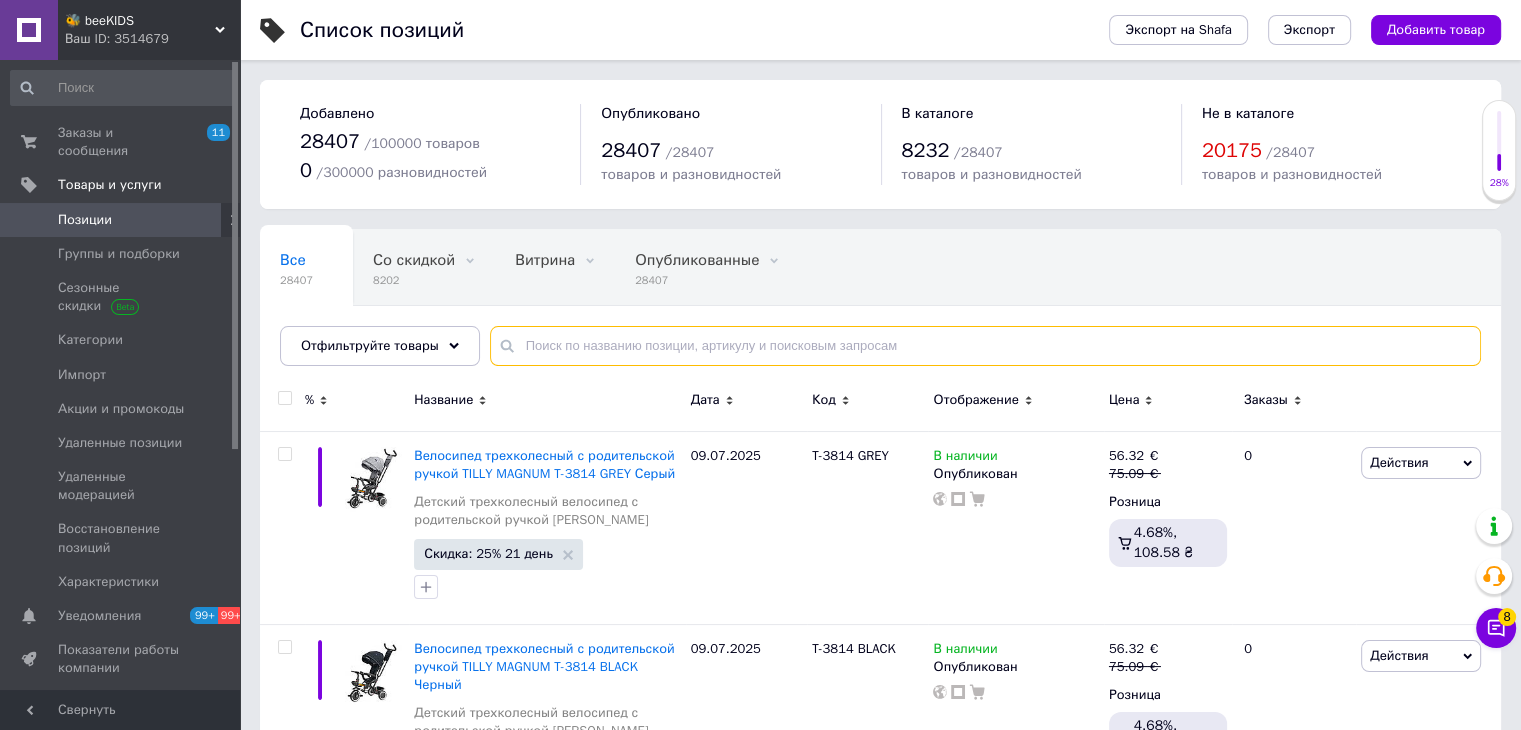click at bounding box center (985, 346) 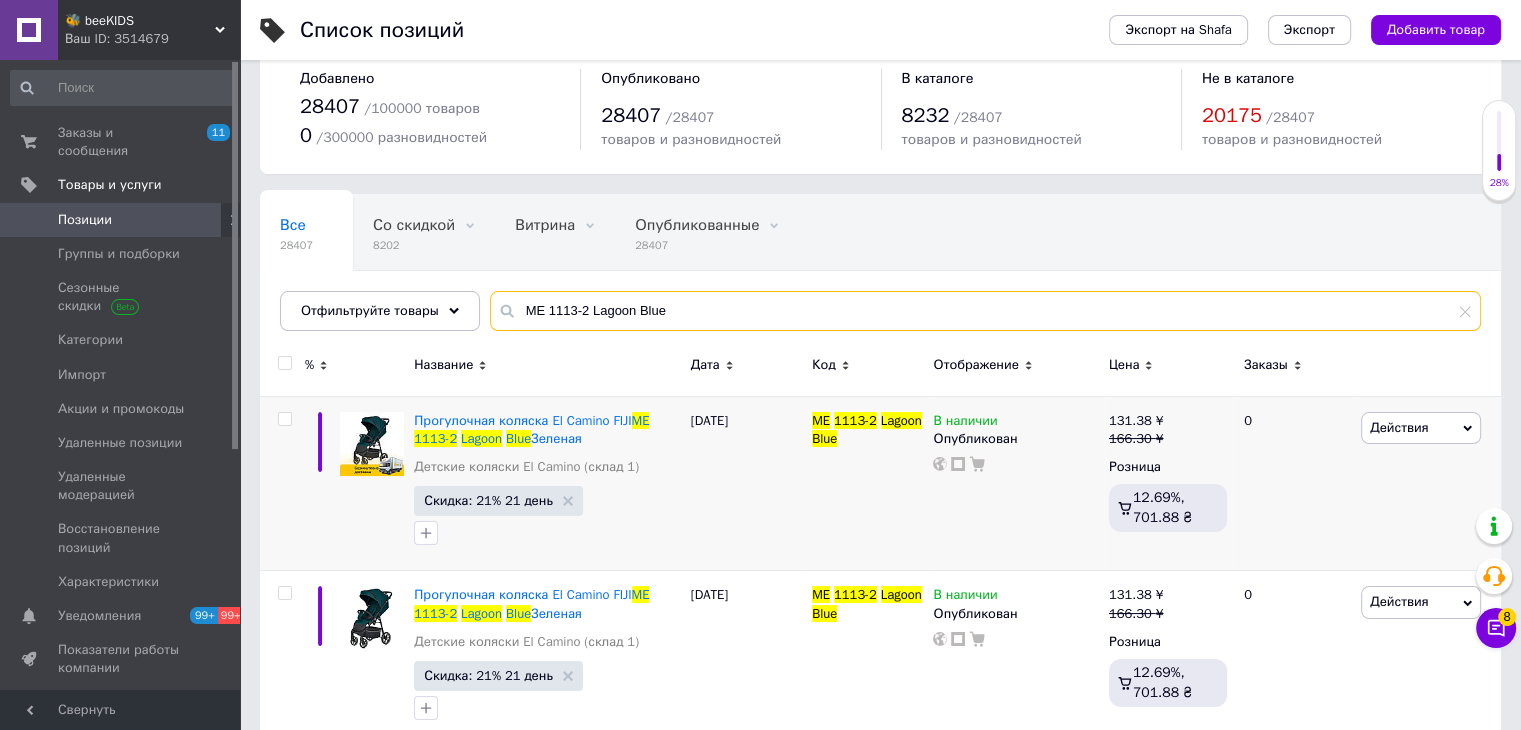 scroll, scrollTop: 69, scrollLeft: 0, axis: vertical 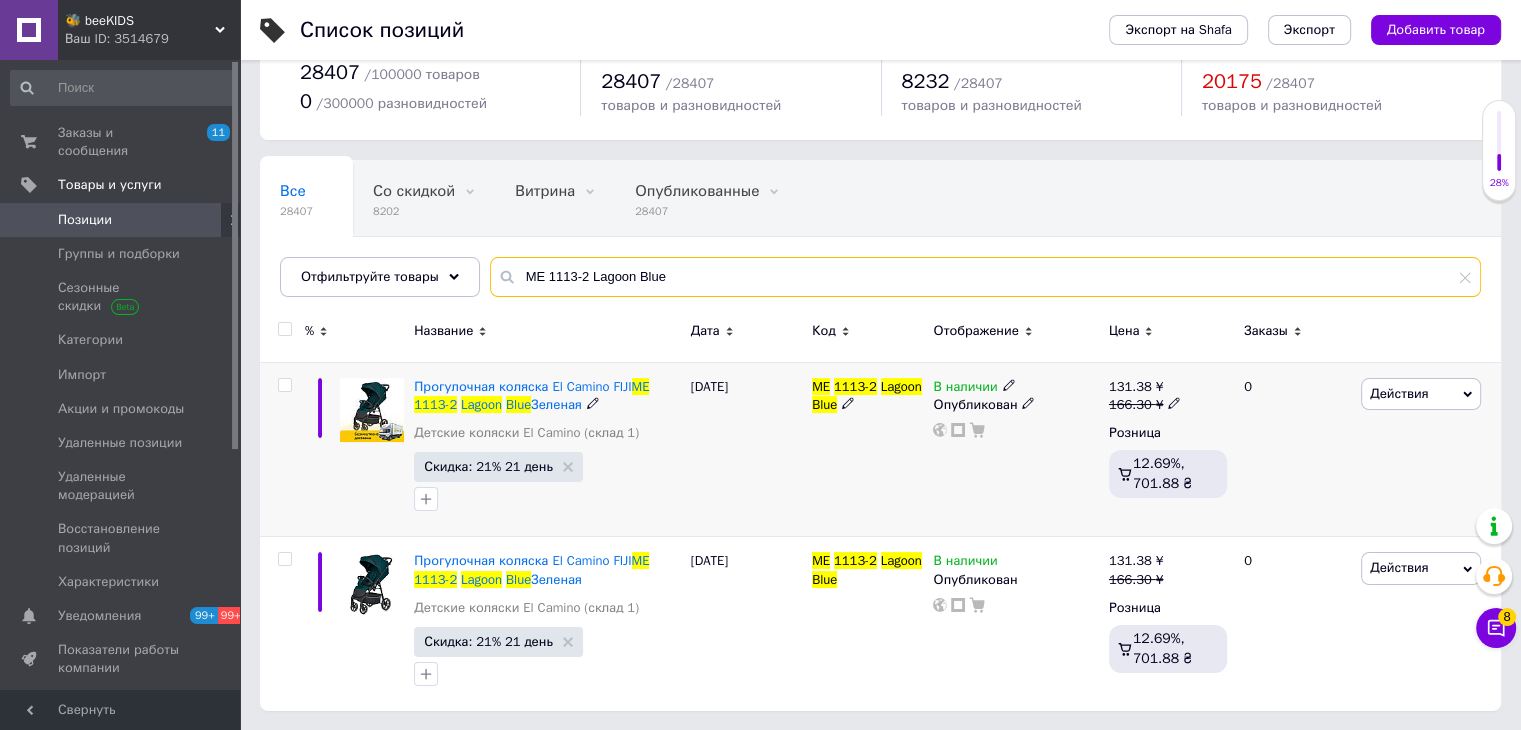 type on "ME 1113-2 Lagoon Blue" 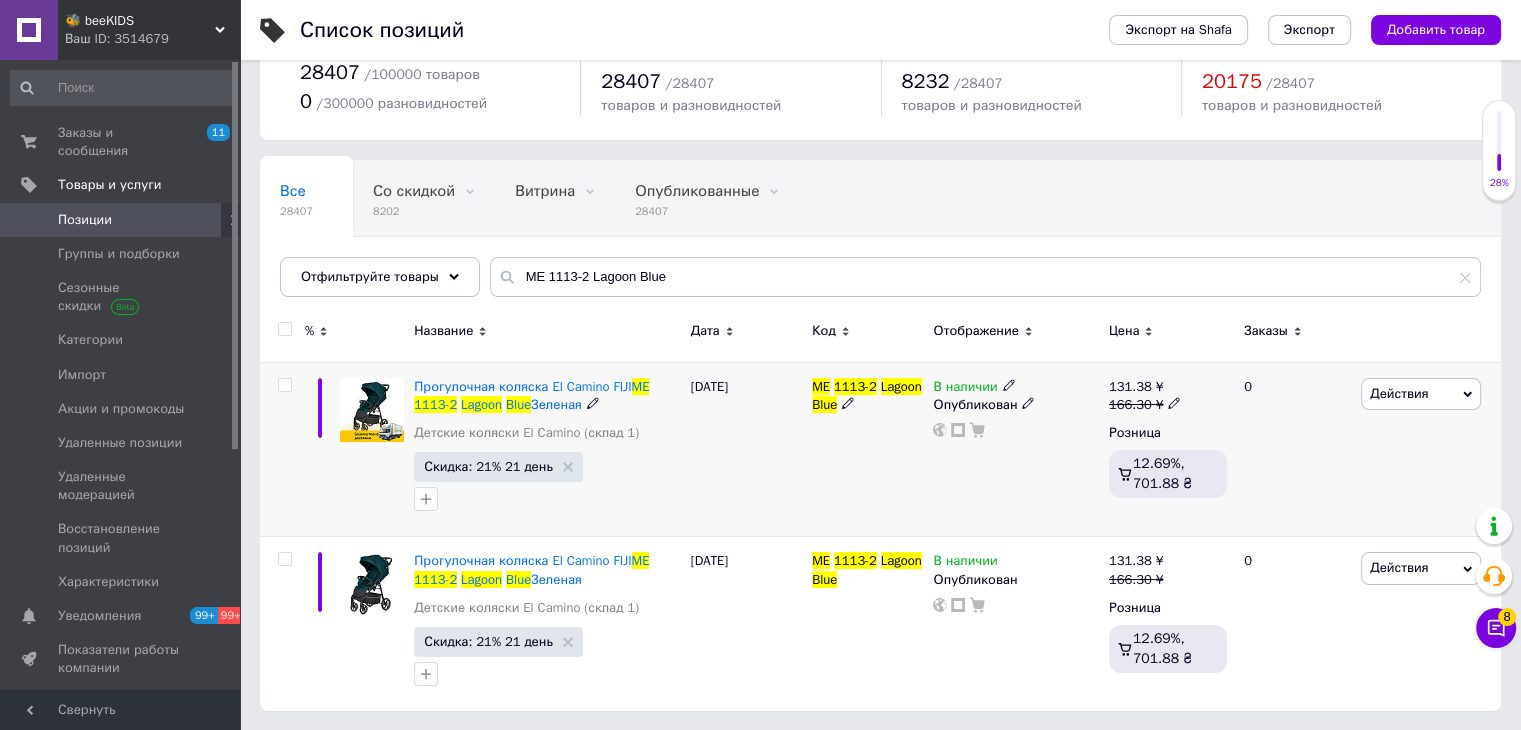 click on "Действия" at bounding box center [1421, 394] 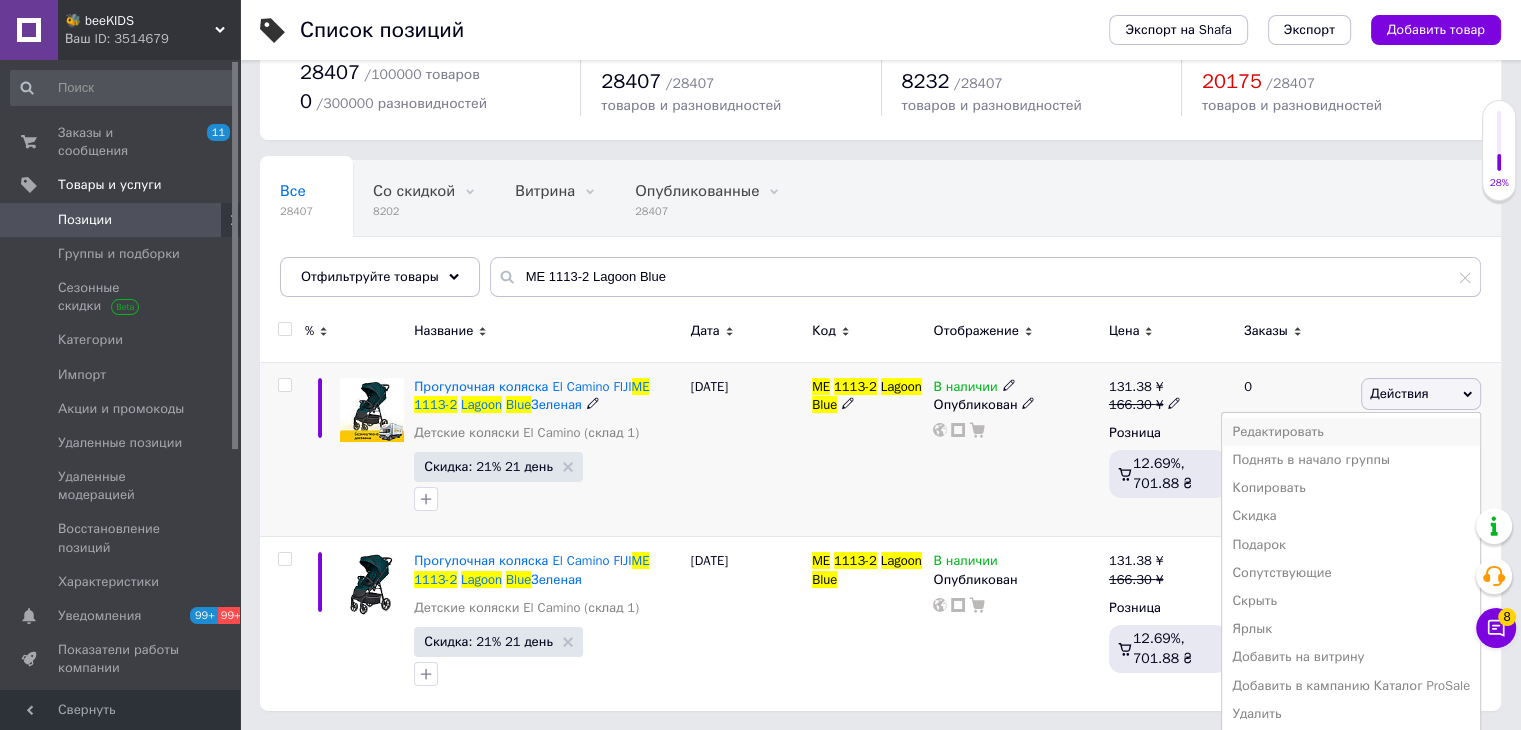click on "Редактировать" at bounding box center [1351, 432] 